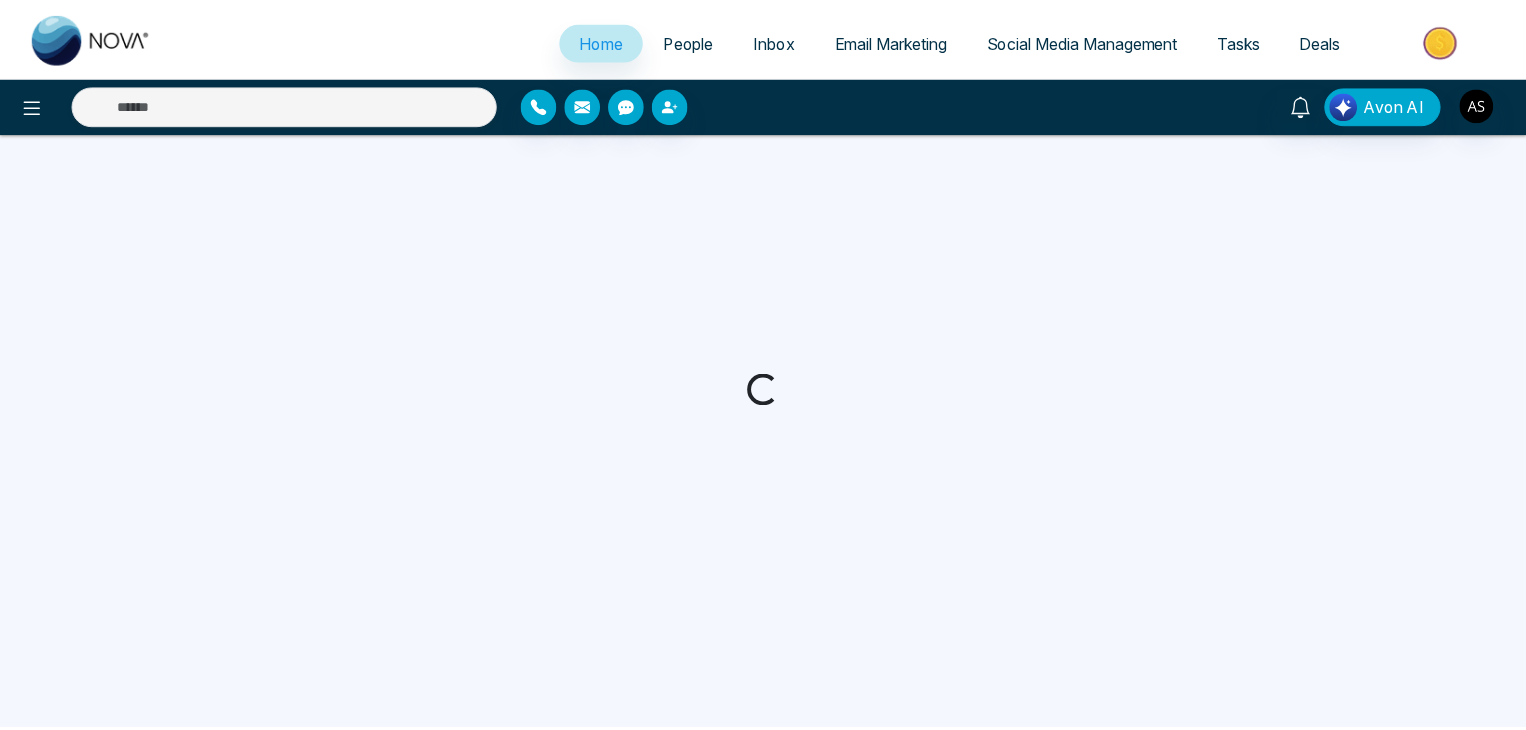 scroll, scrollTop: 0, scrollLeft: 0, axis: both 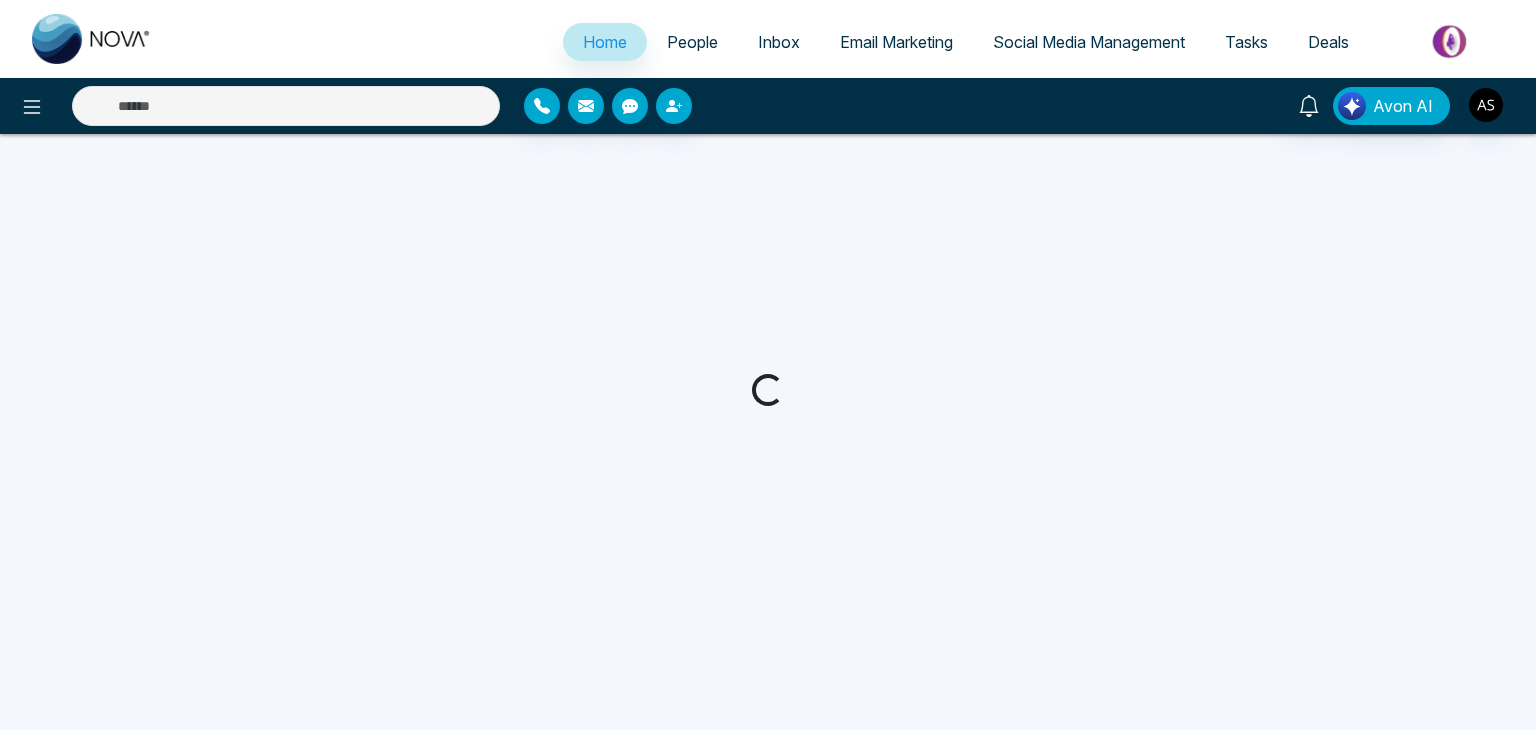 select on "*" 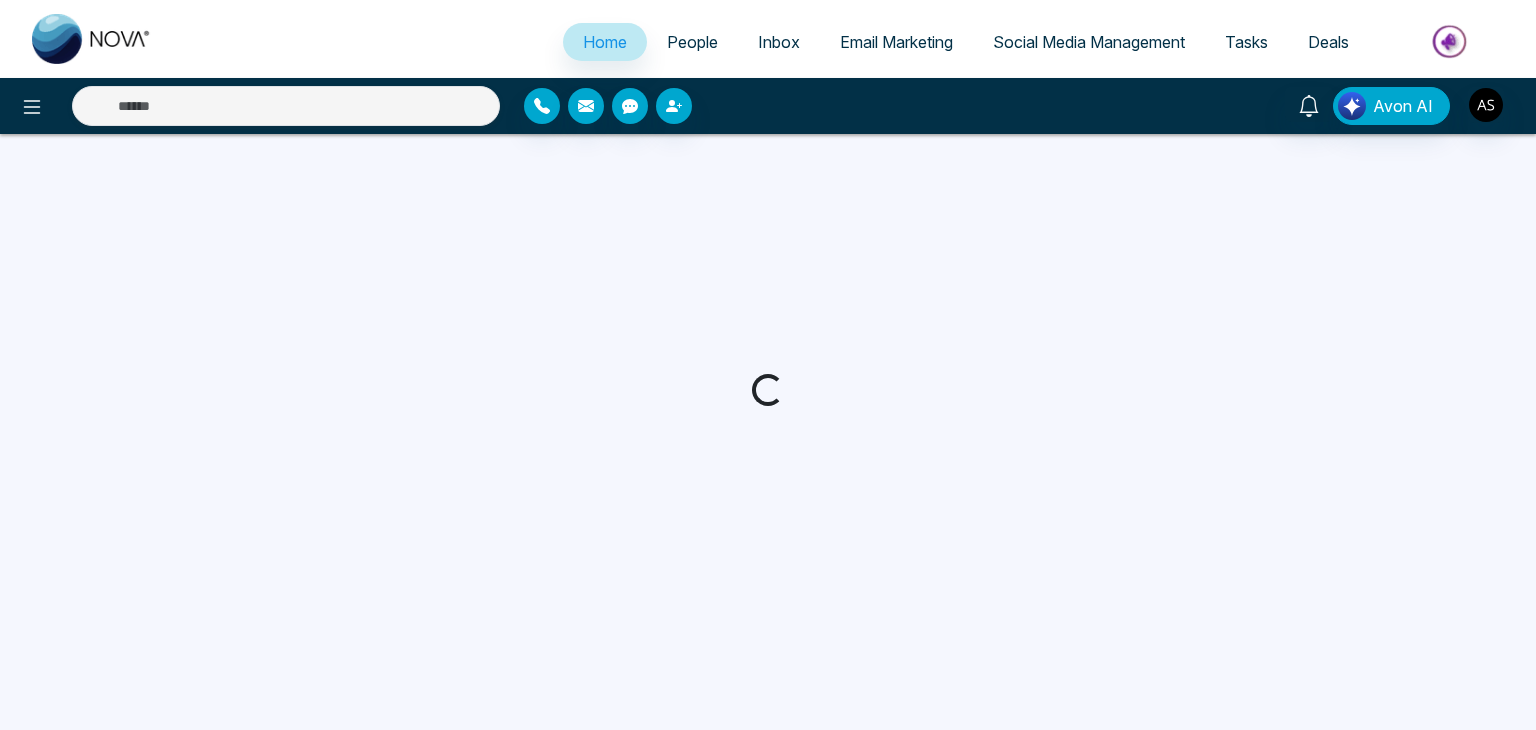 select on "*" 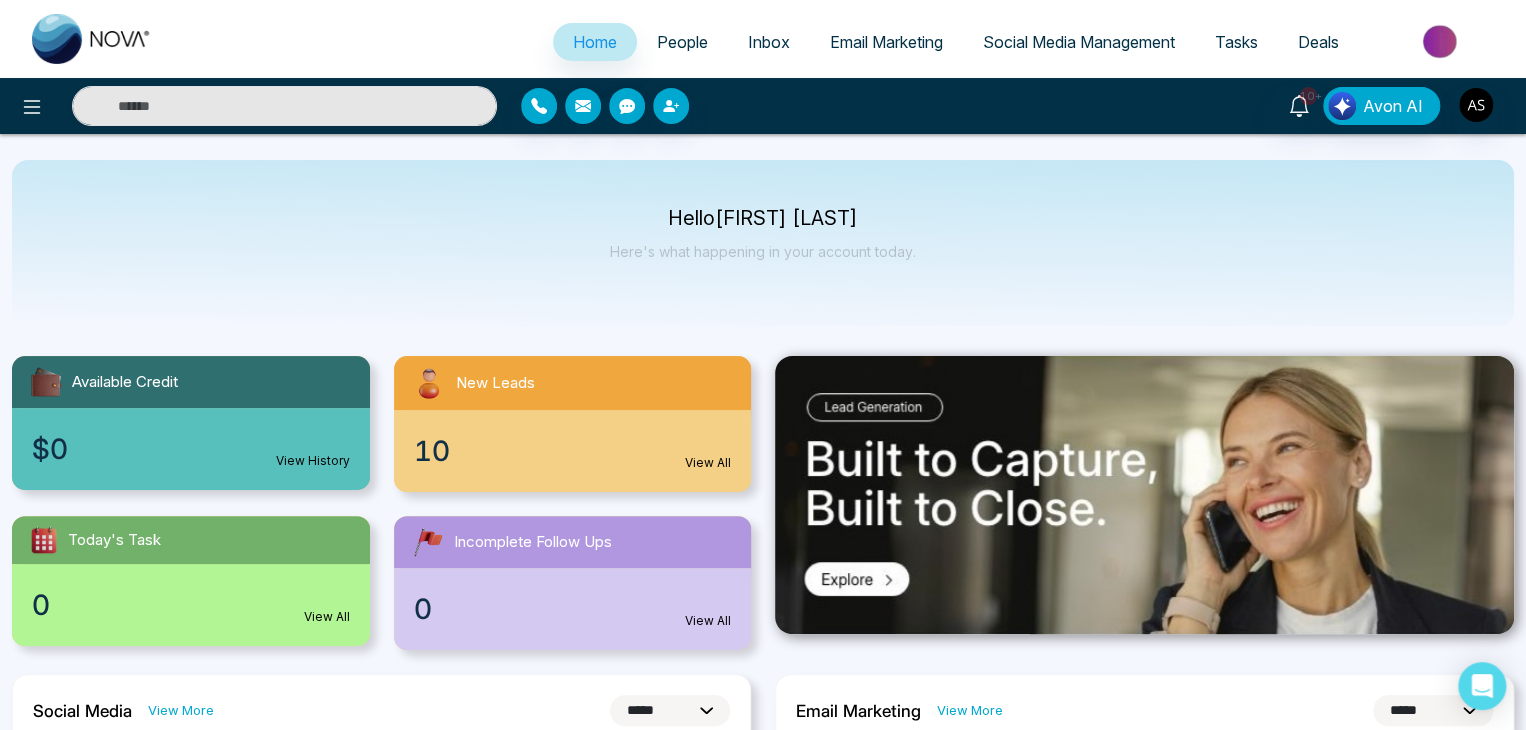 click on "Deals" at bounding box center [1318, 42] 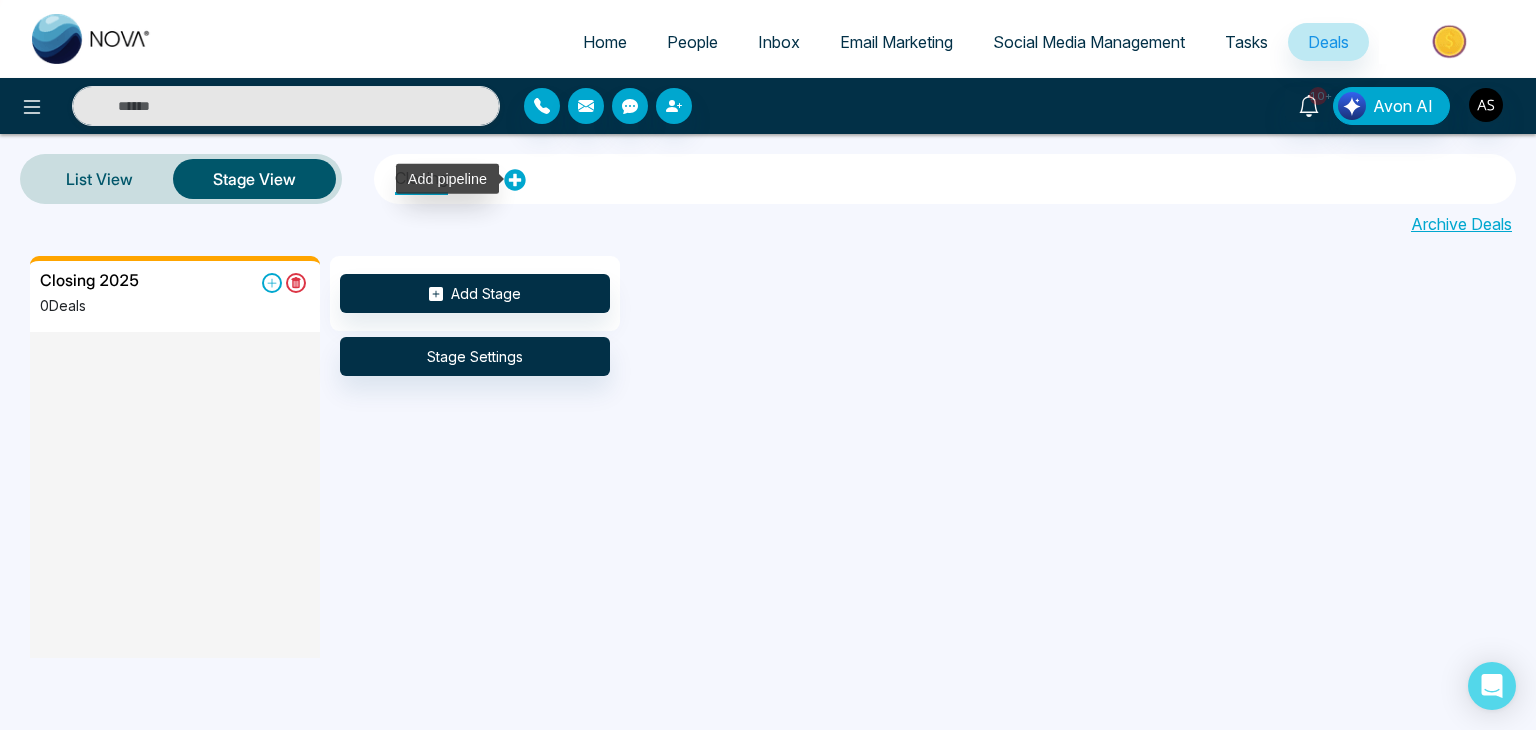 click 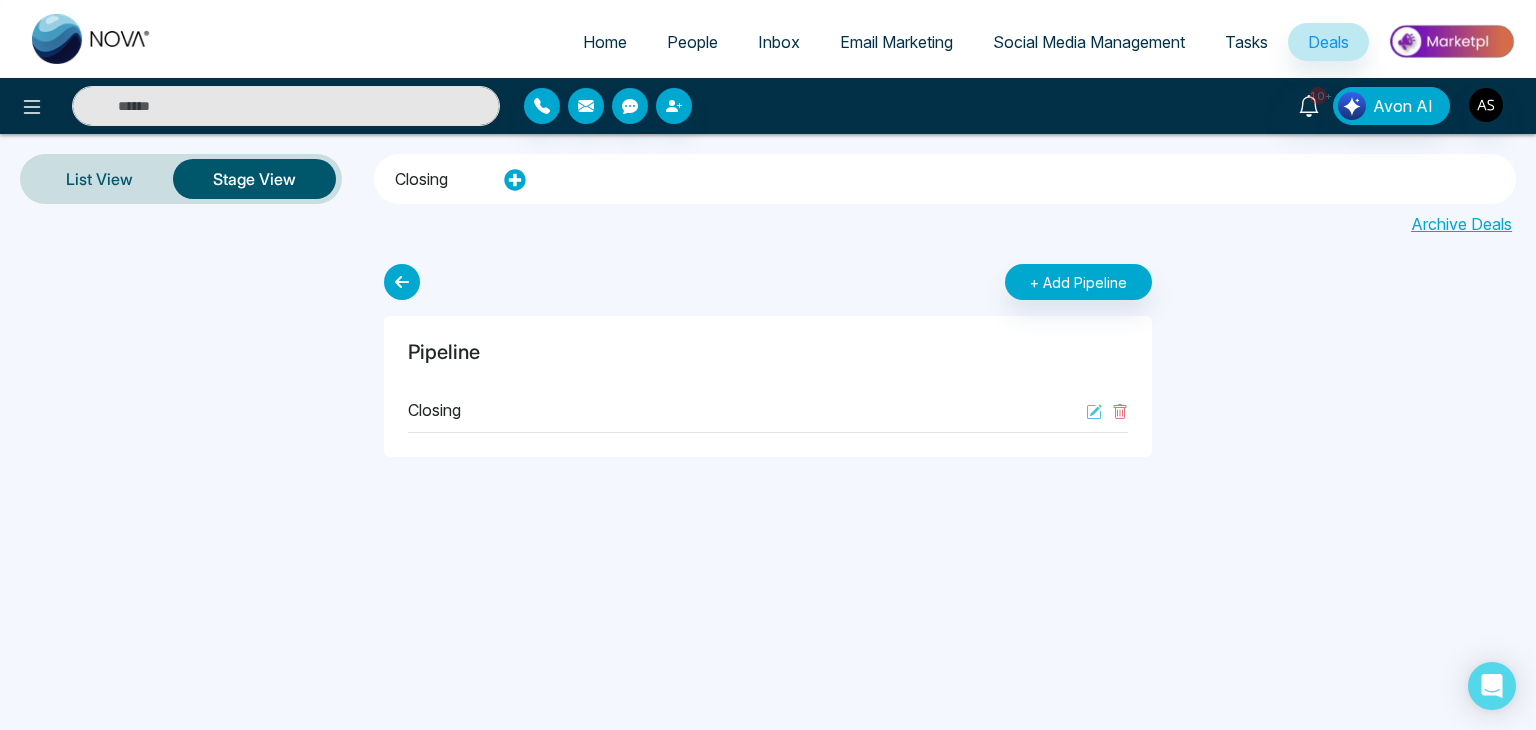 click on "Closing" at bounding box center [421, 176] 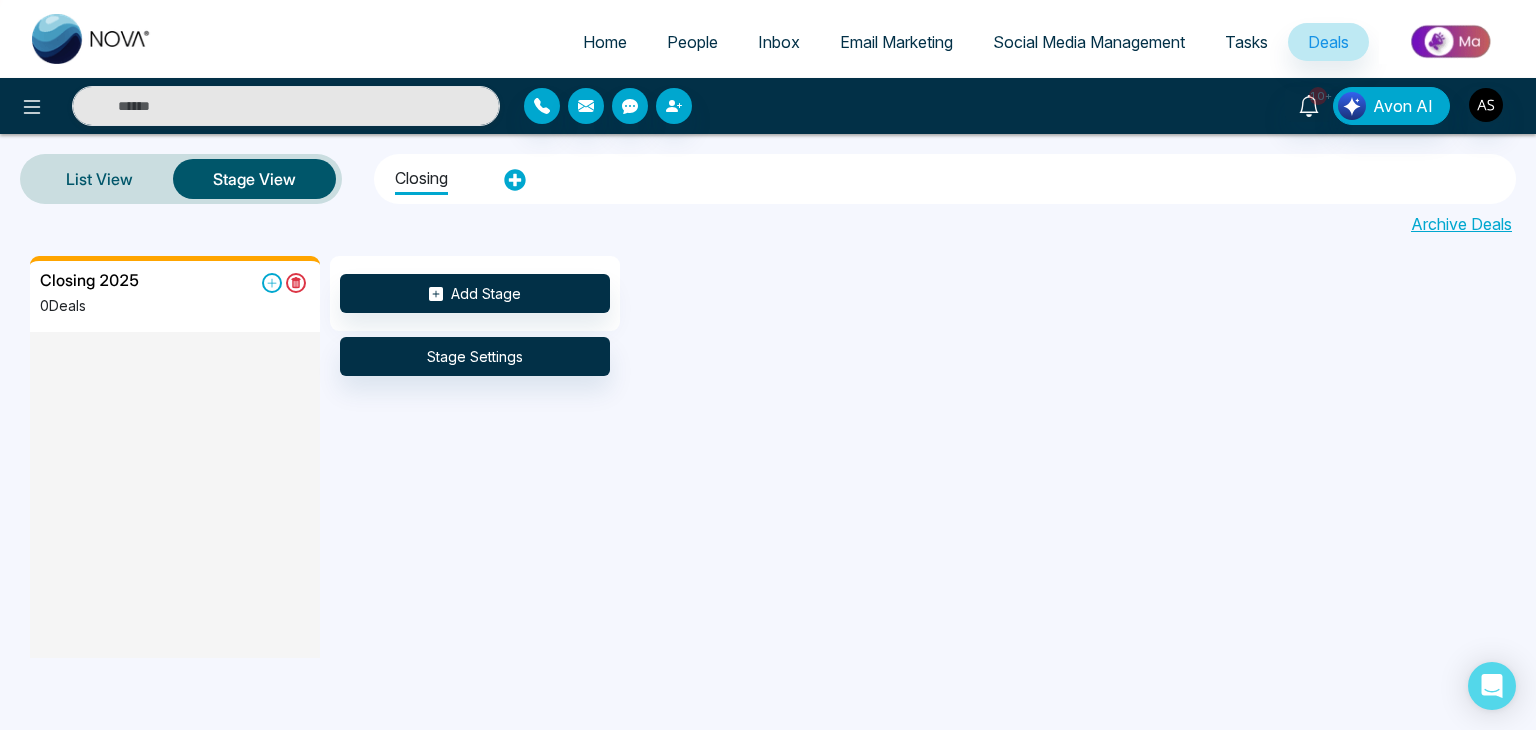 click at bounding box center (175, 441) 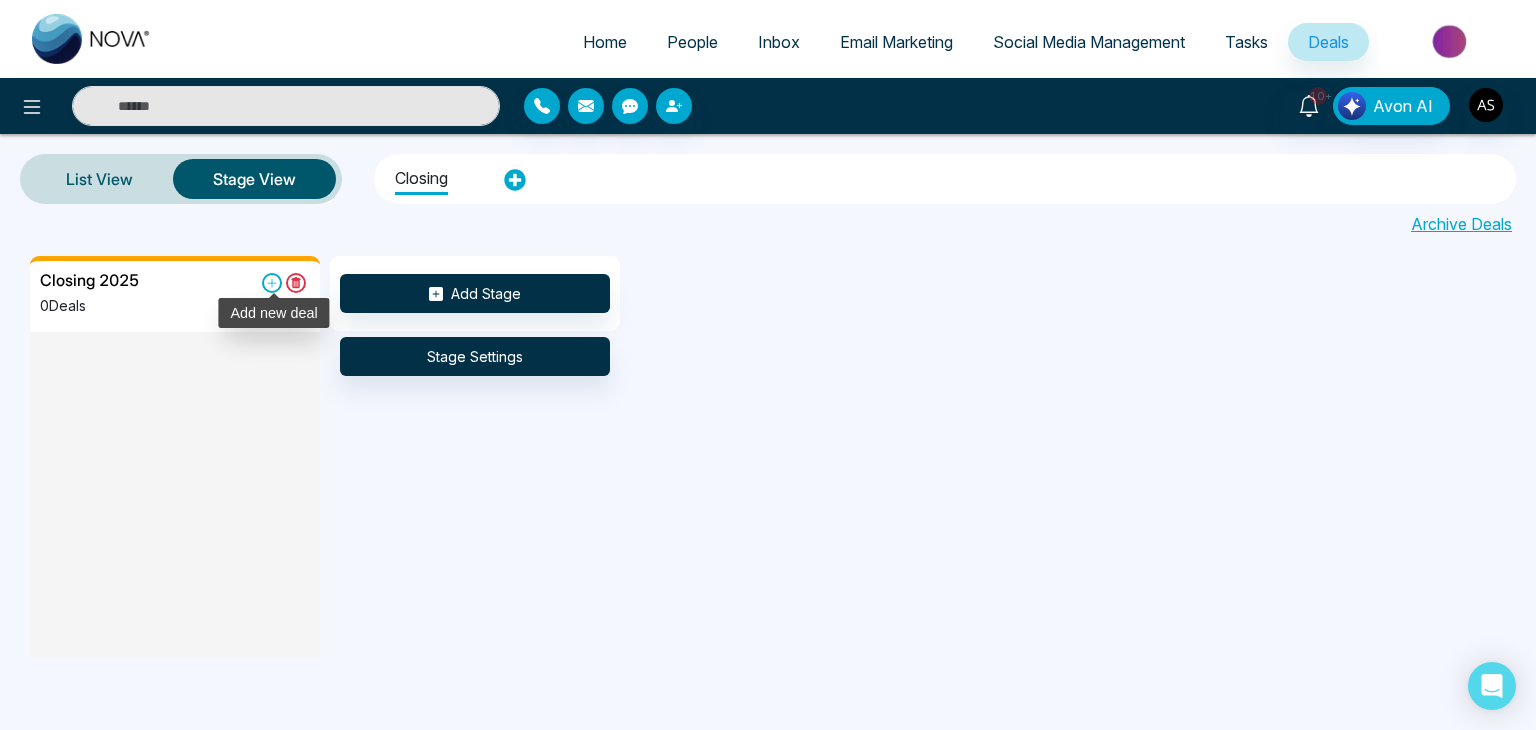click 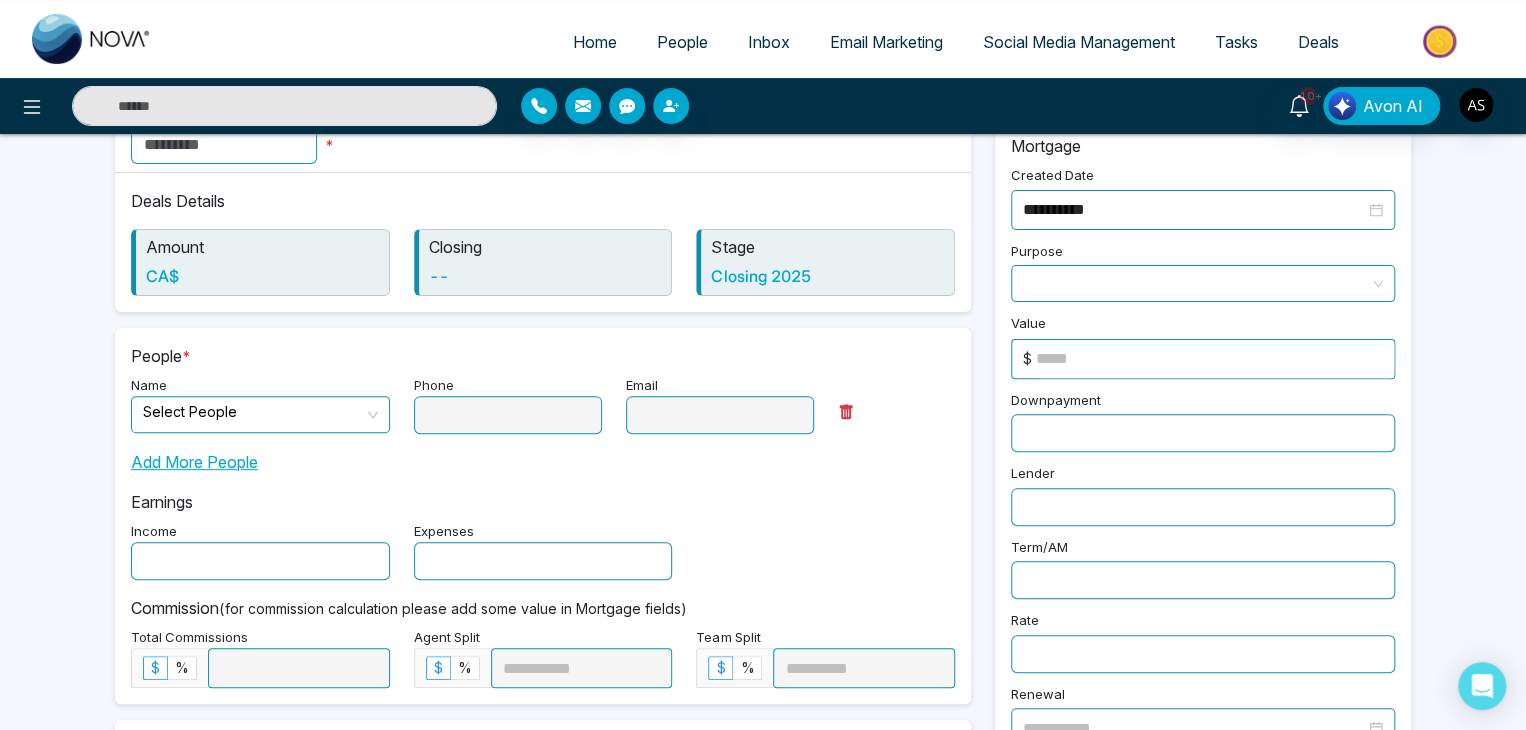 scroll, scrollTop: 0, scrollLeft: 0, axis: both 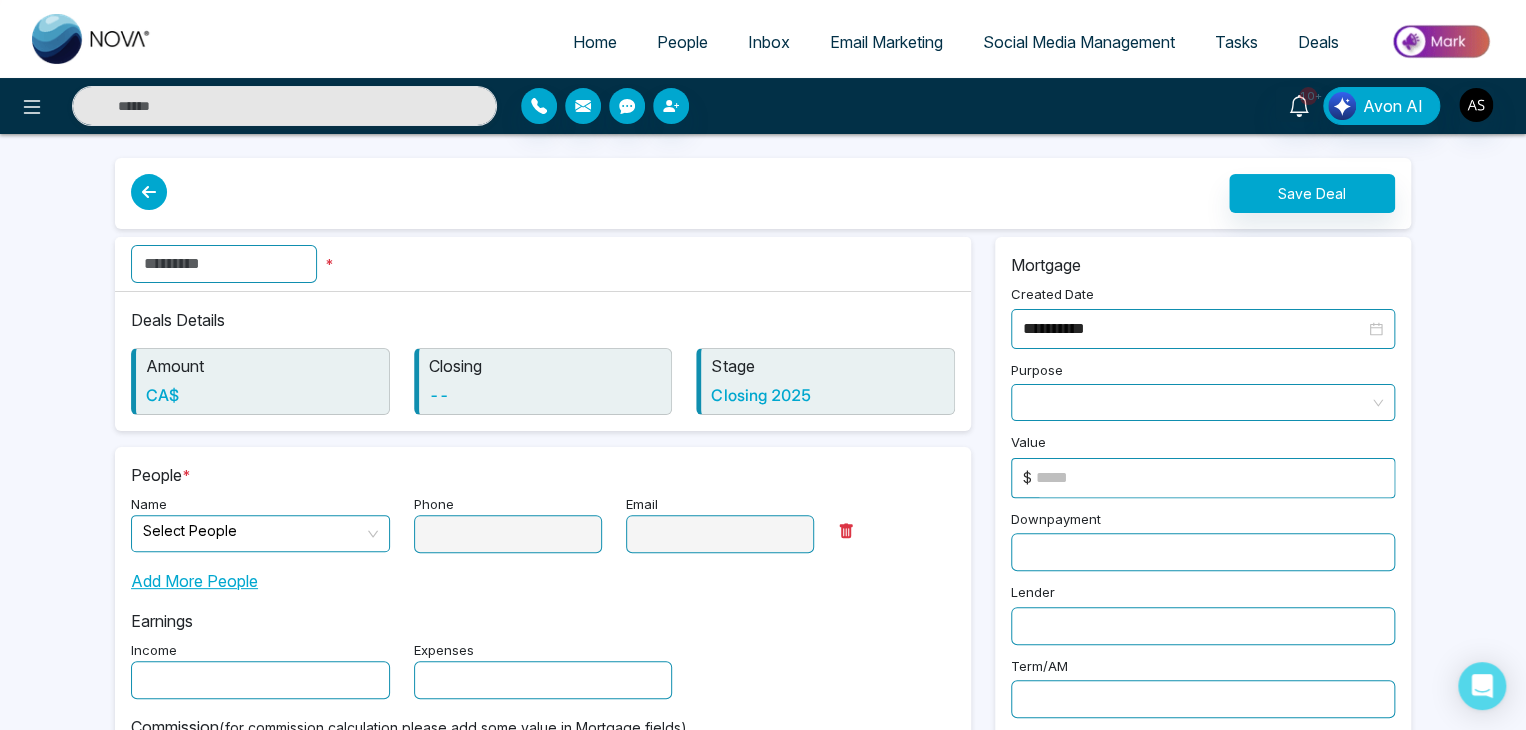 click at bounding box center (224, 264) 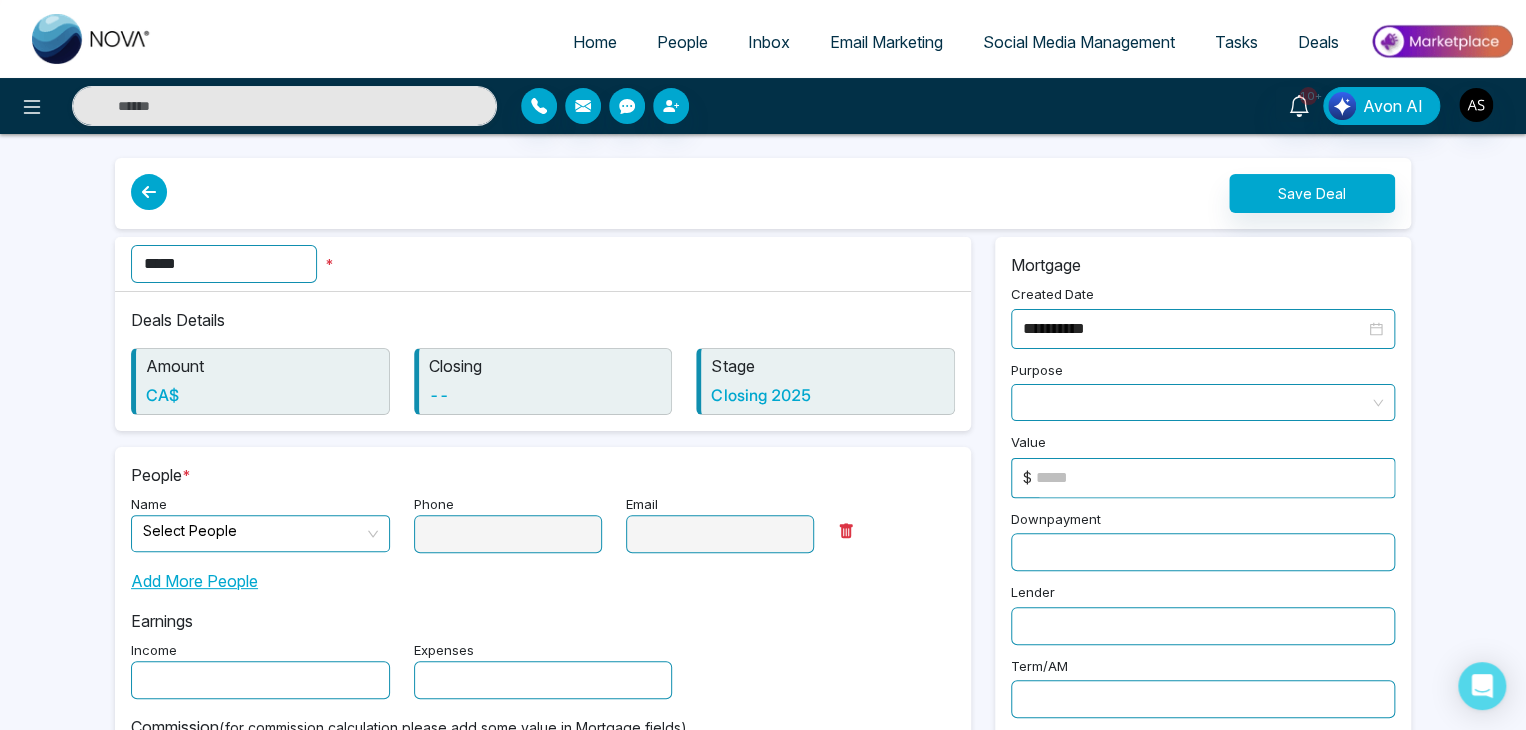 type on "****" 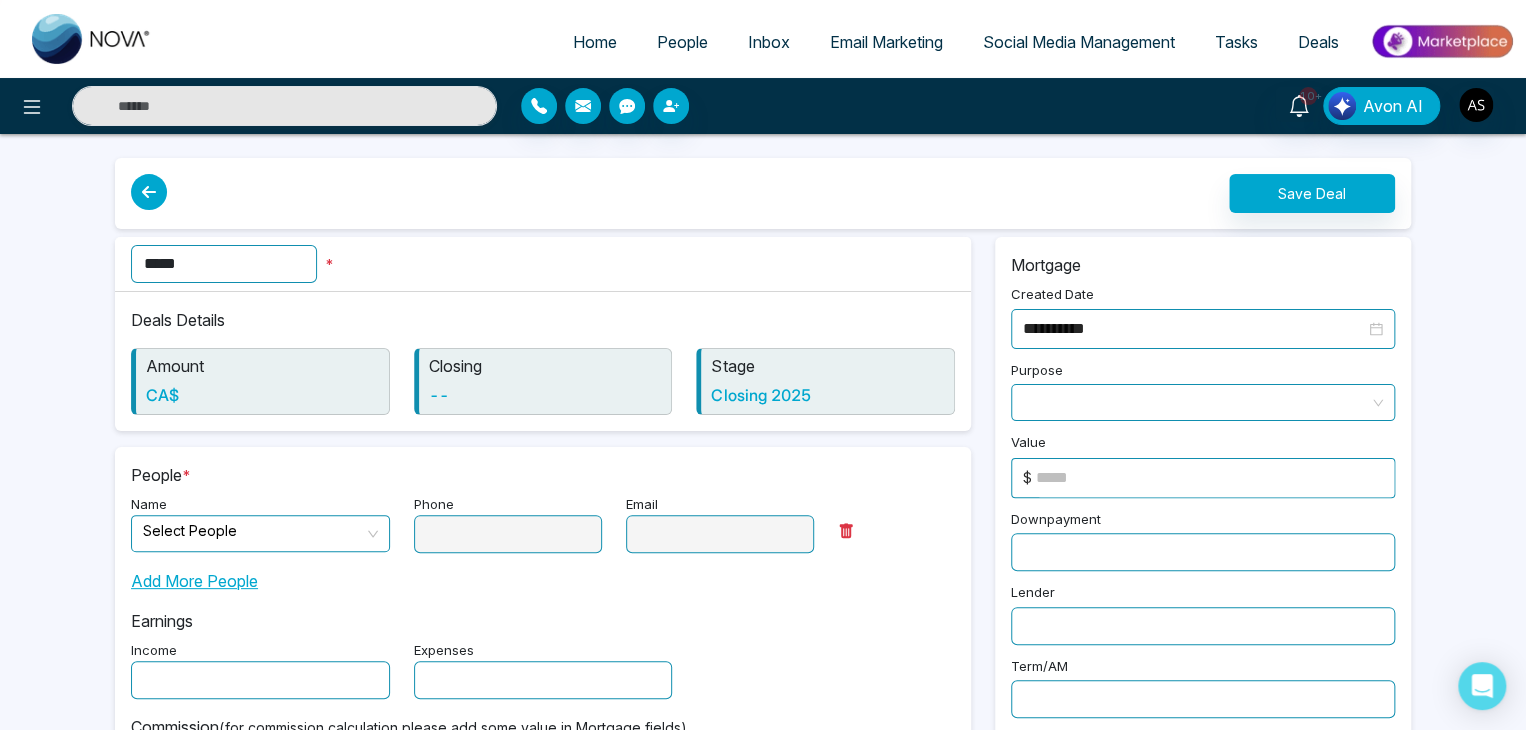 click on "[NAME] [NAME] [NAME]" at bounding box center (260, 522) 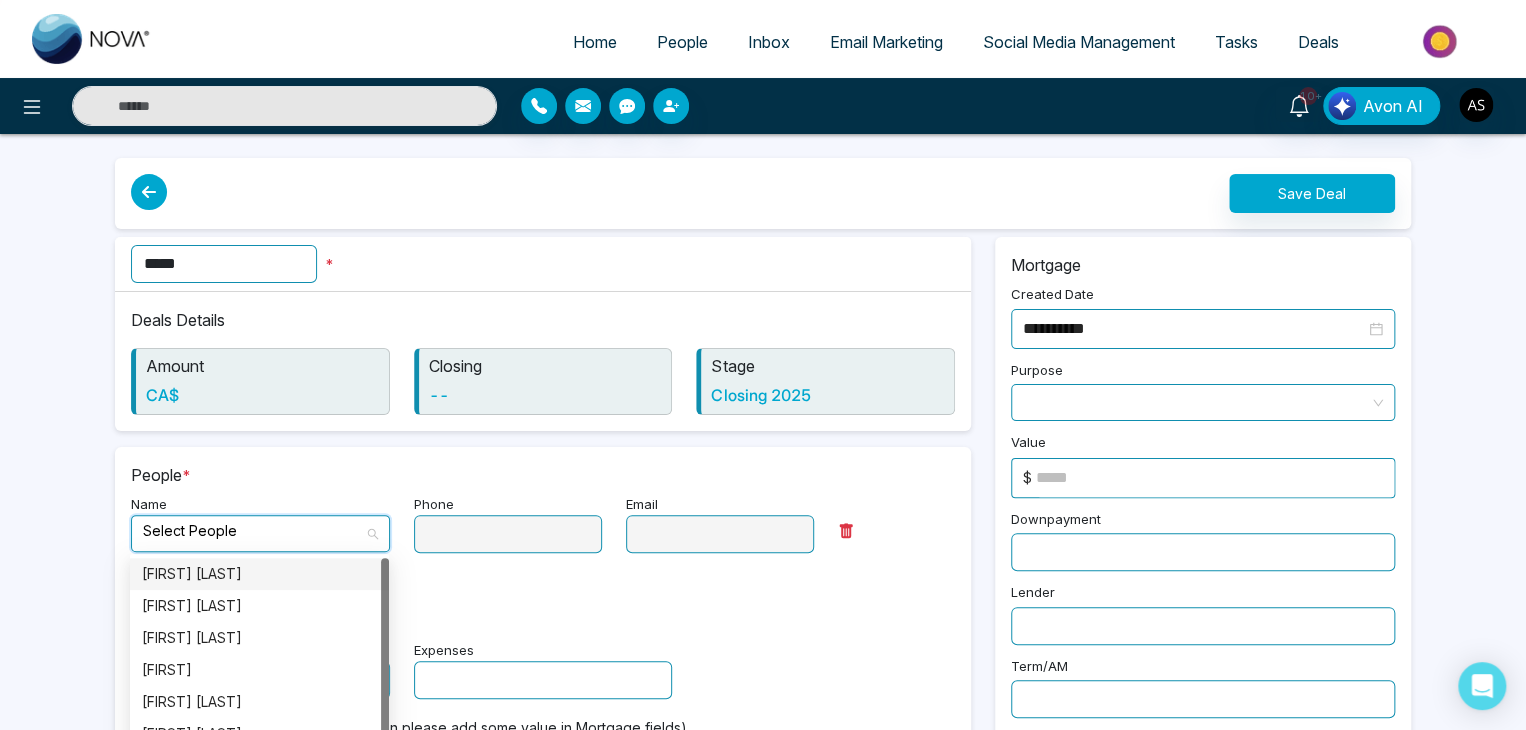 click at bounding box center (253, 531) 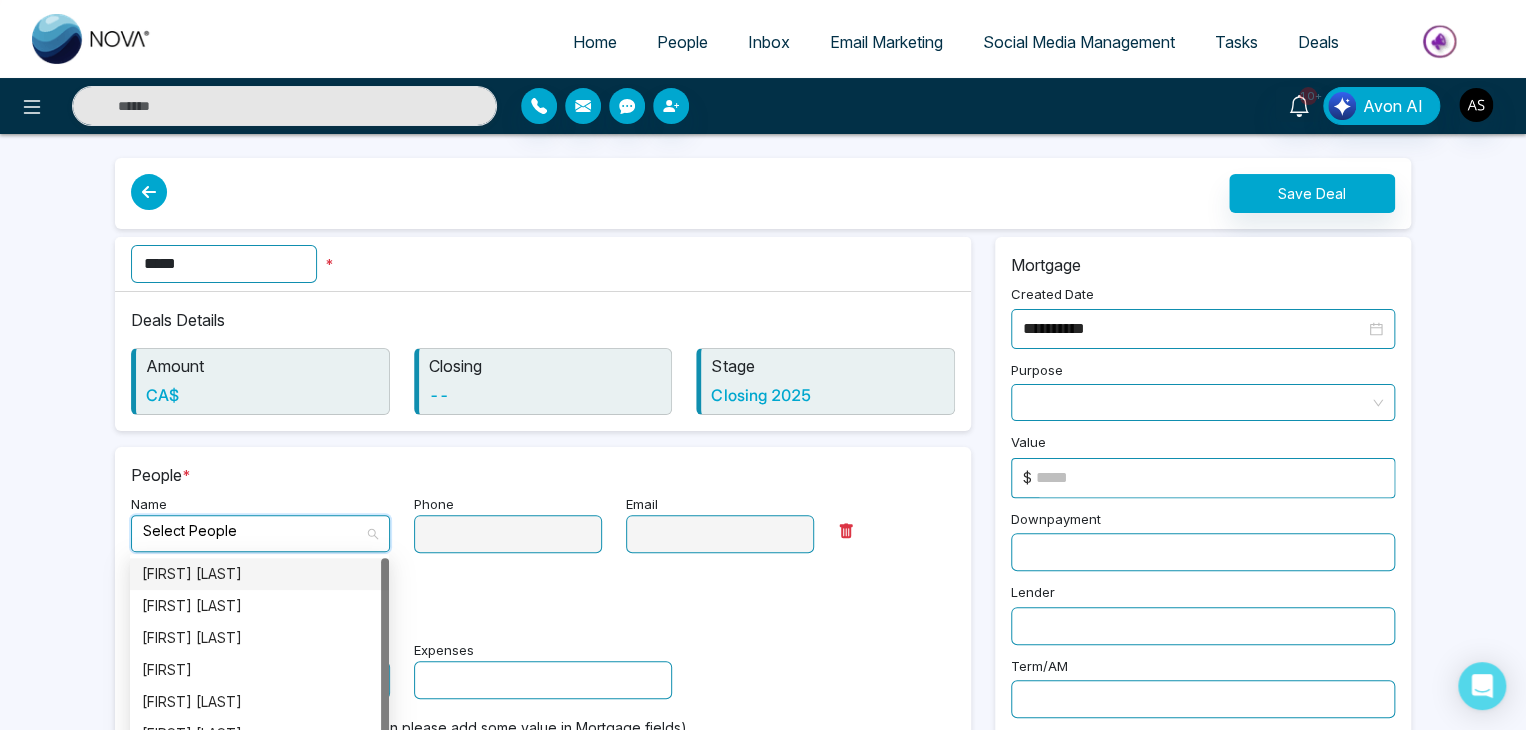 click on "[FIRST] [LAST]" at bounding box center (259, 574) 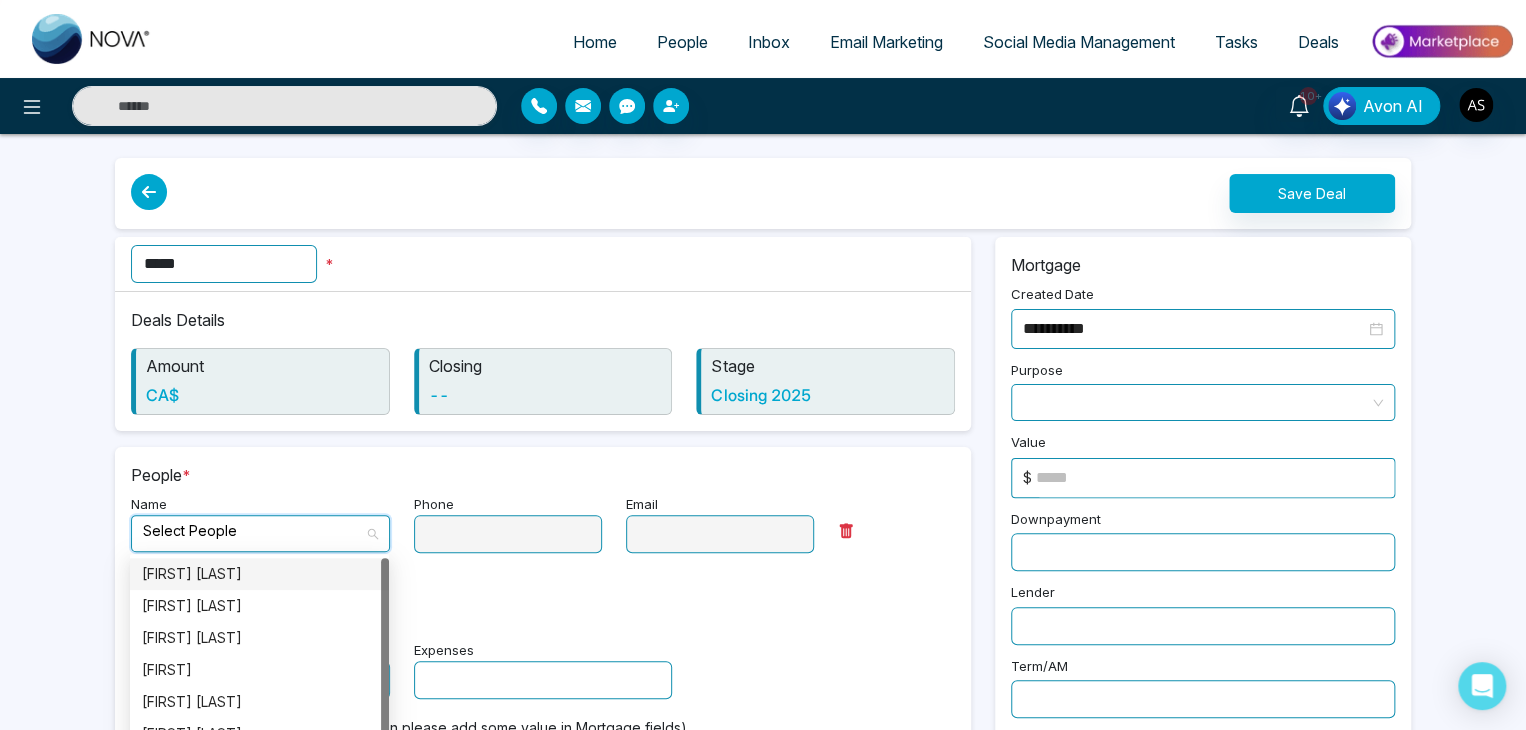 type on "**********" 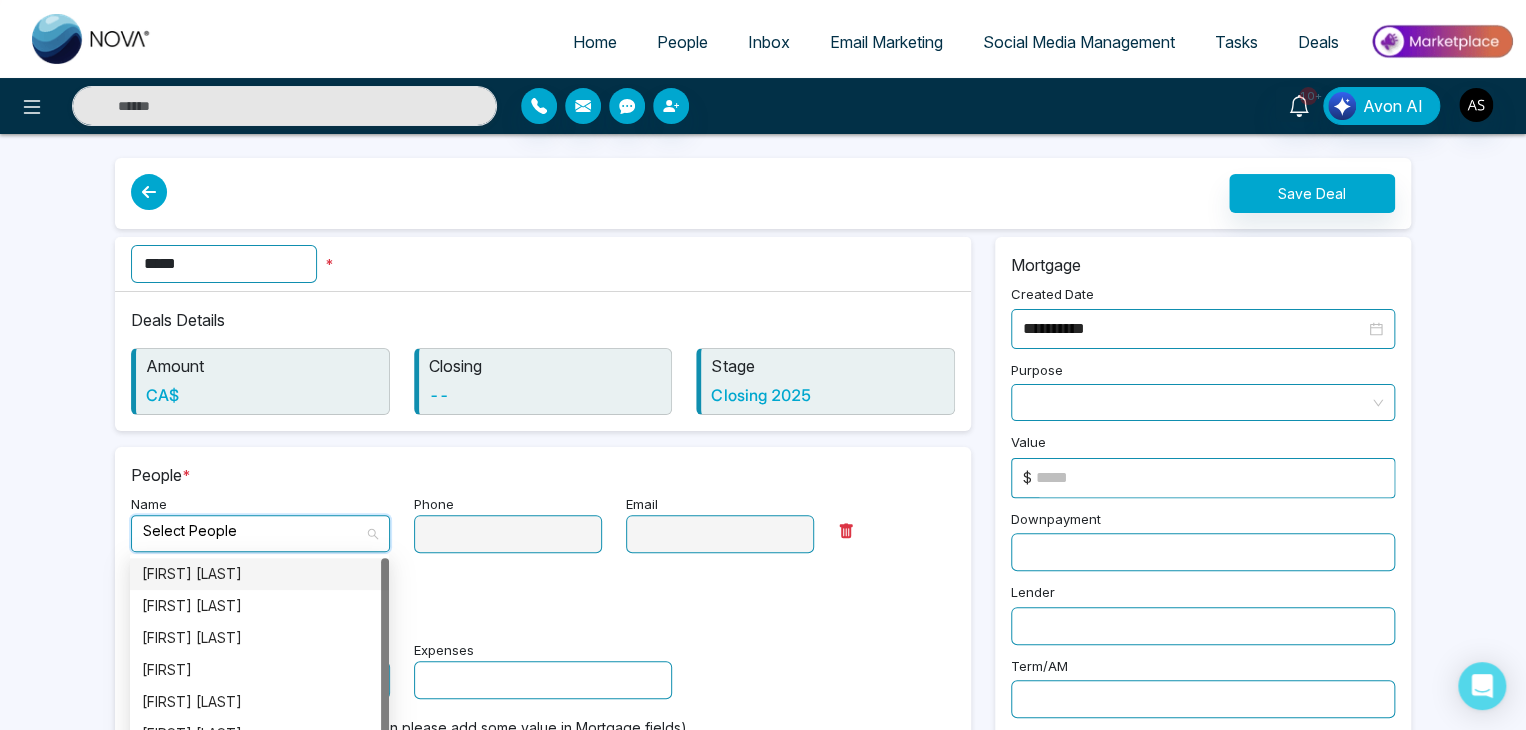 type on "**********" 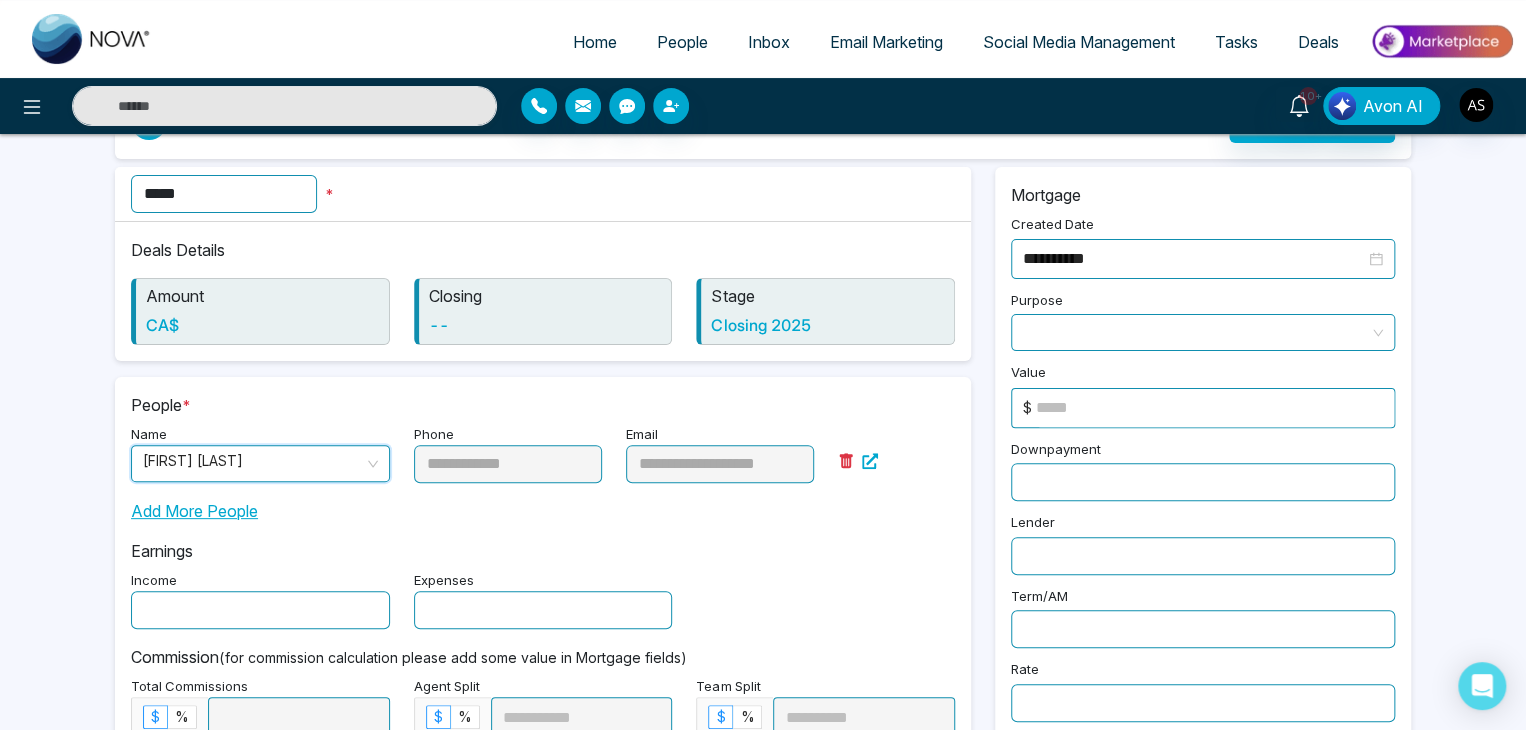 scroll, scrollTop: 0, scrollLeft: 0, axis: both 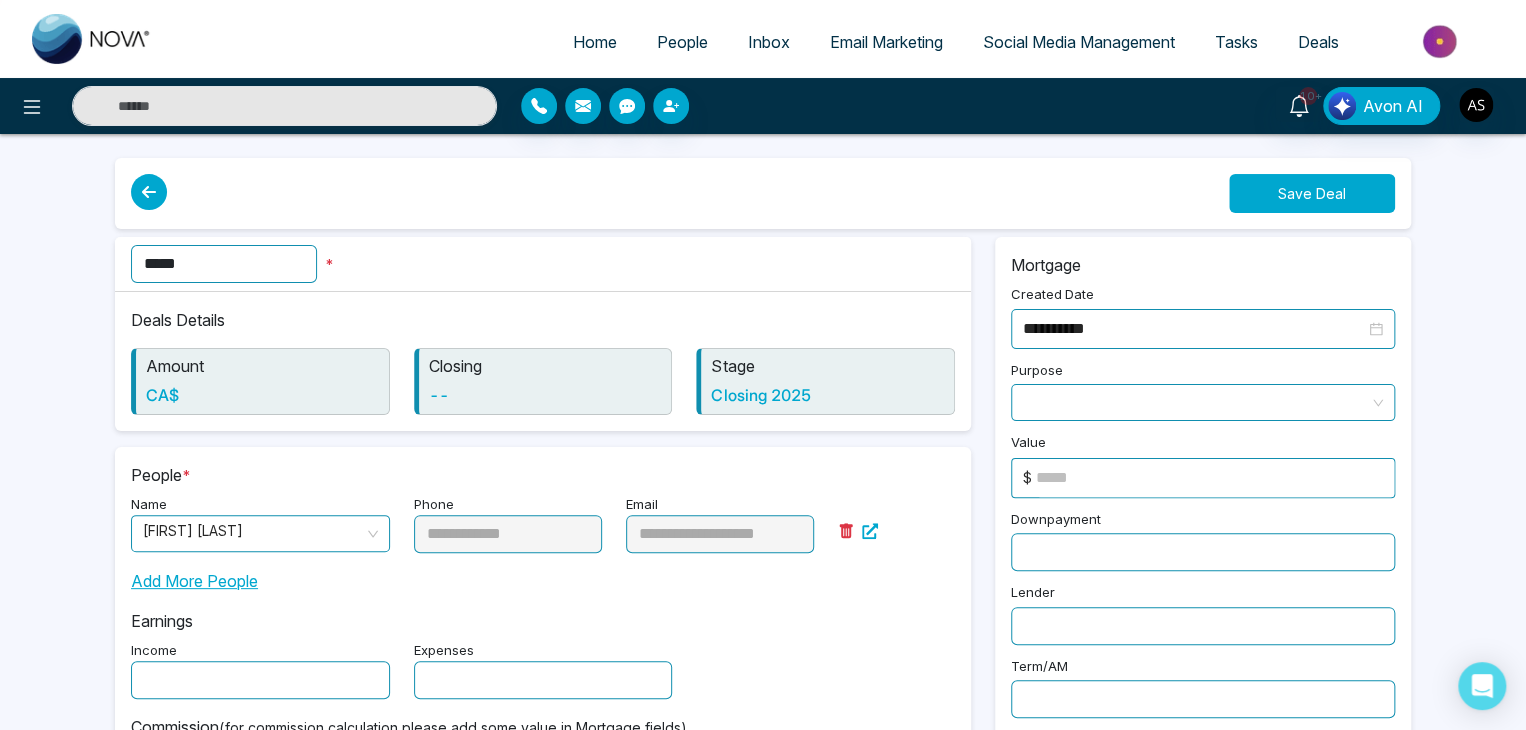 click on "Save Deal" at bounding box center [1312, 193] 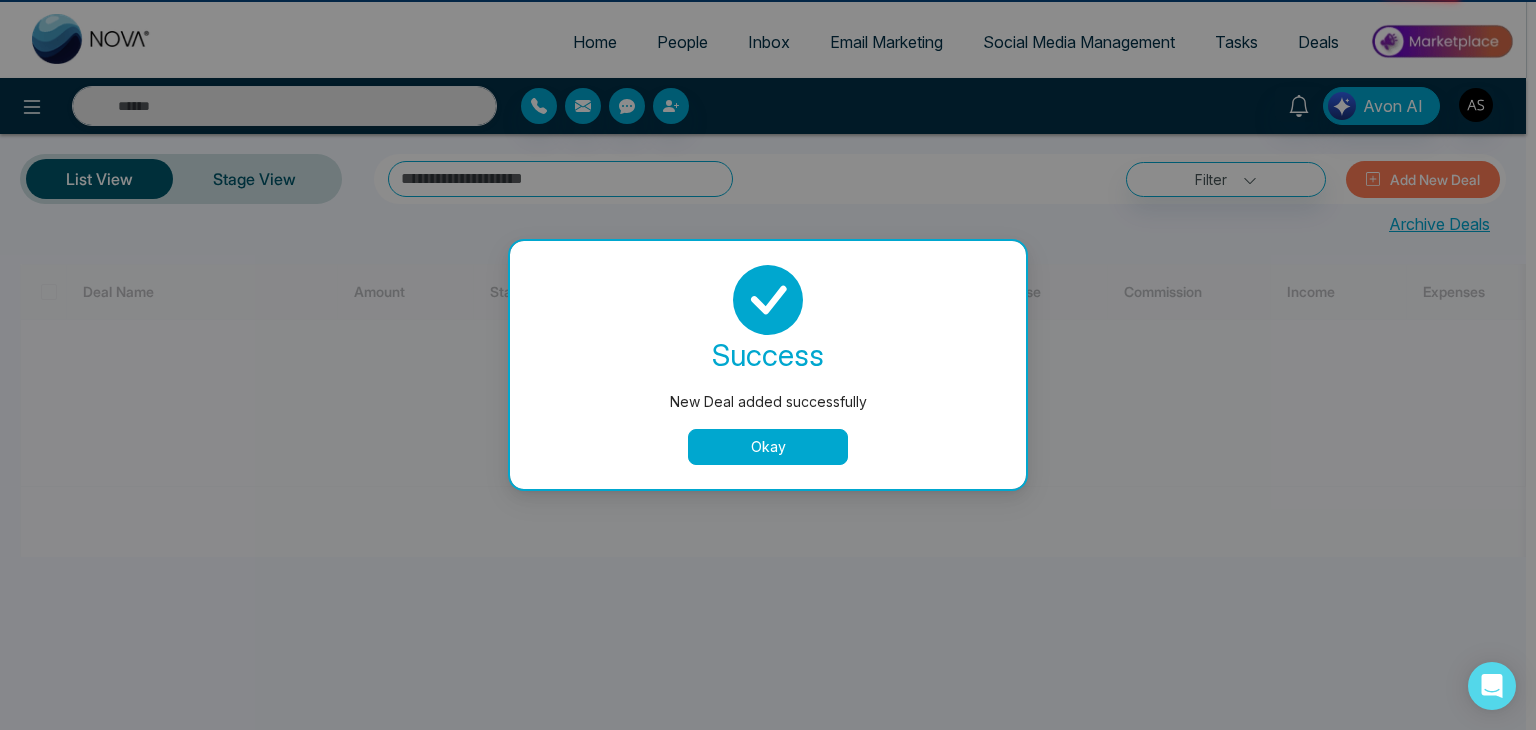 click on "Okay" at bounding box center [768, 447] 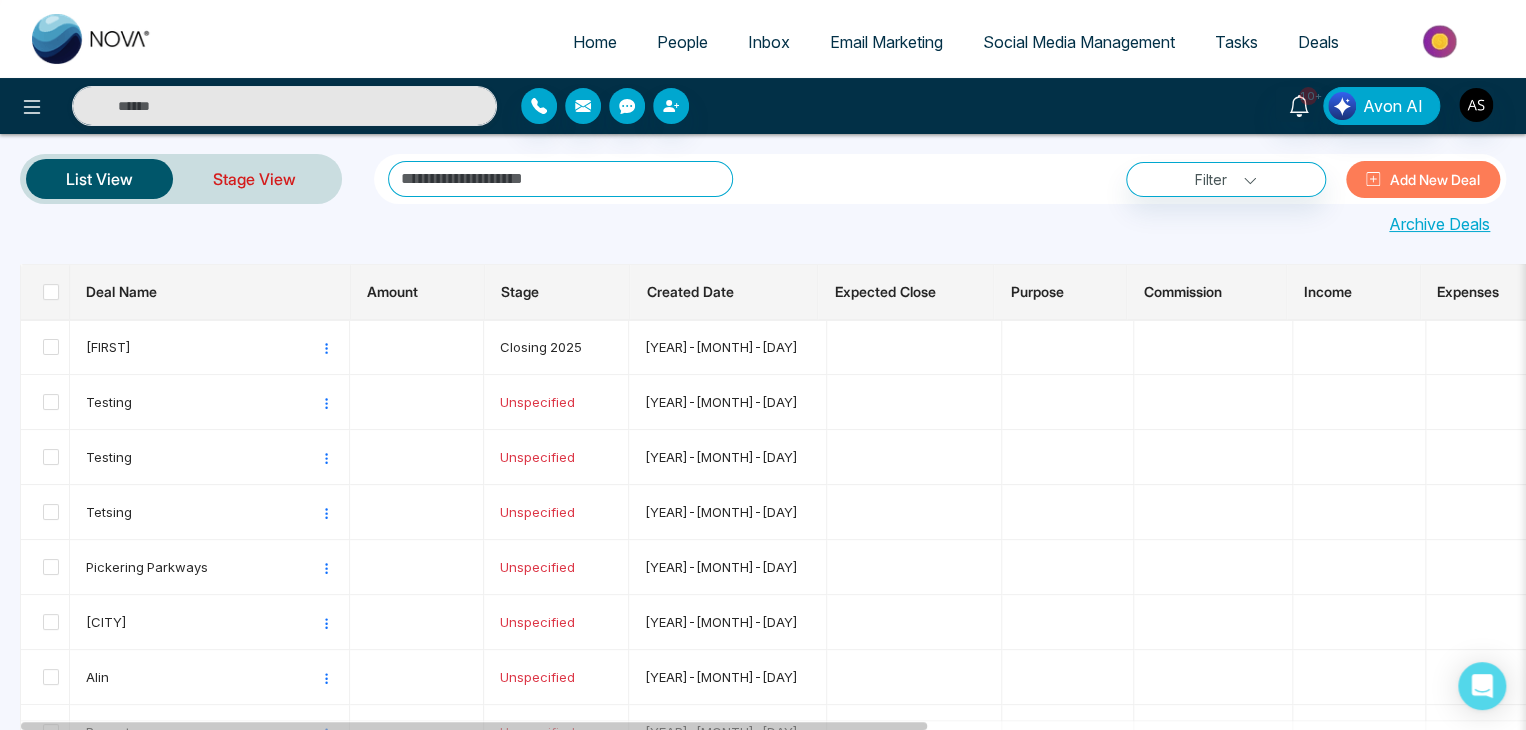 click on "Stage View" at bounding box center (254, 179) 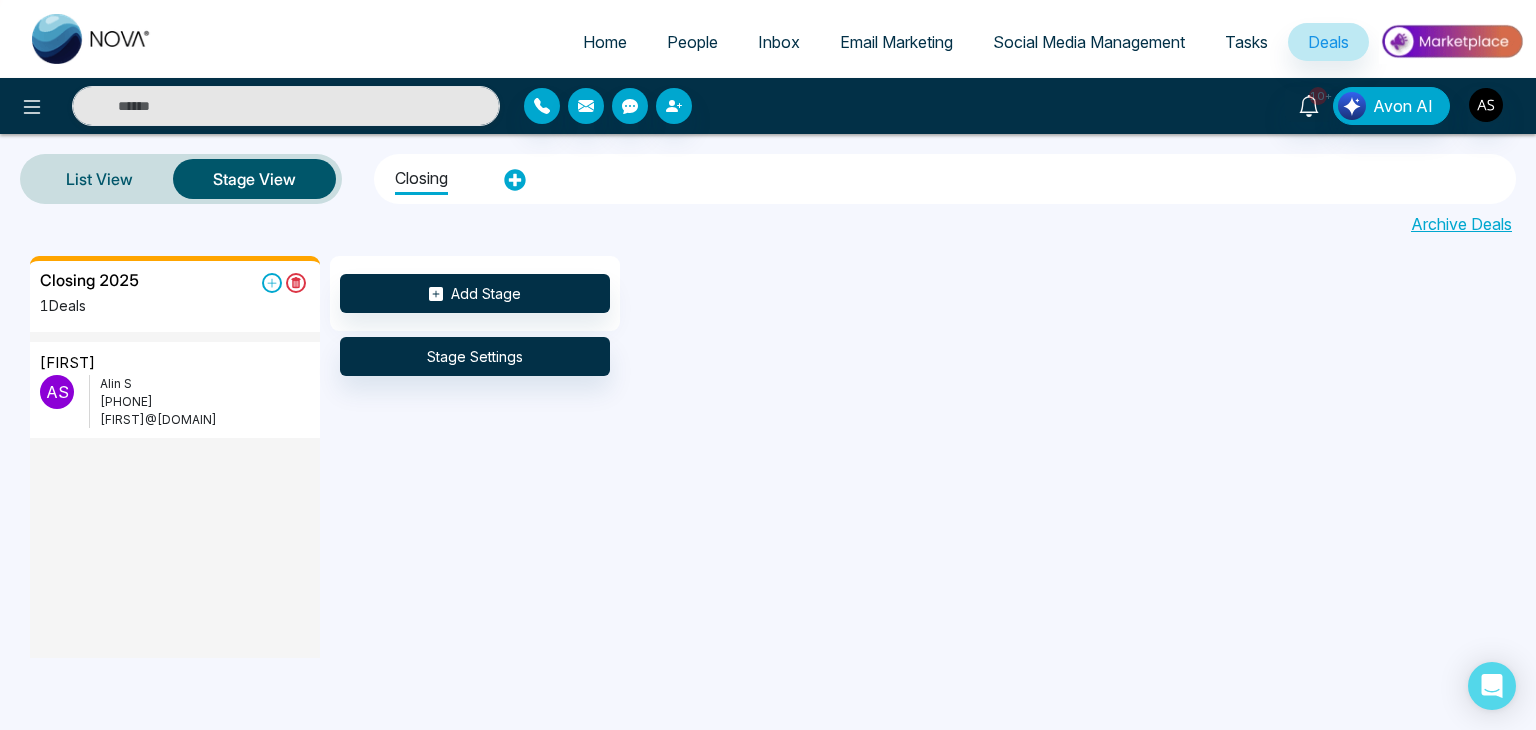 click on "[PHONE]" at bounding box center [205, 402] 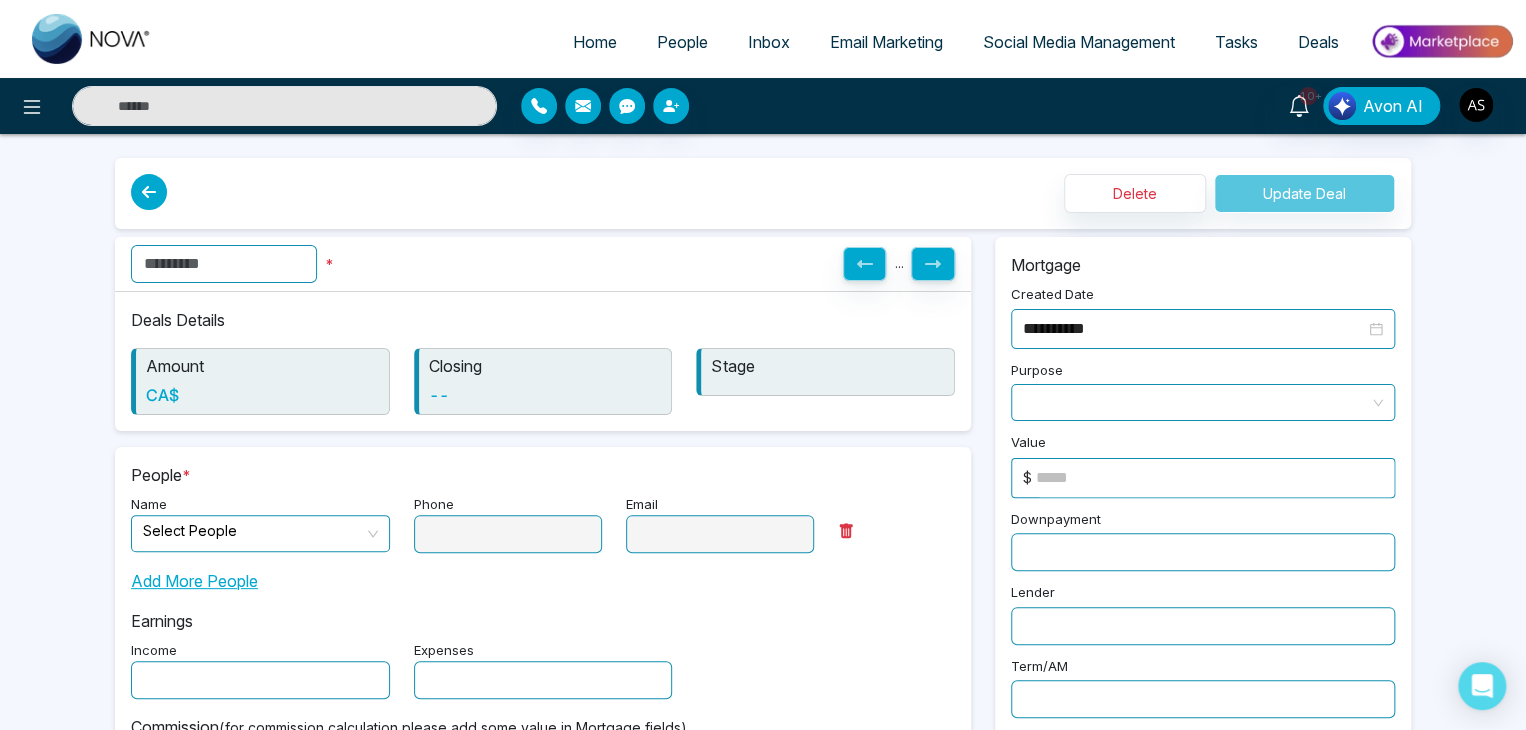 type on "****" 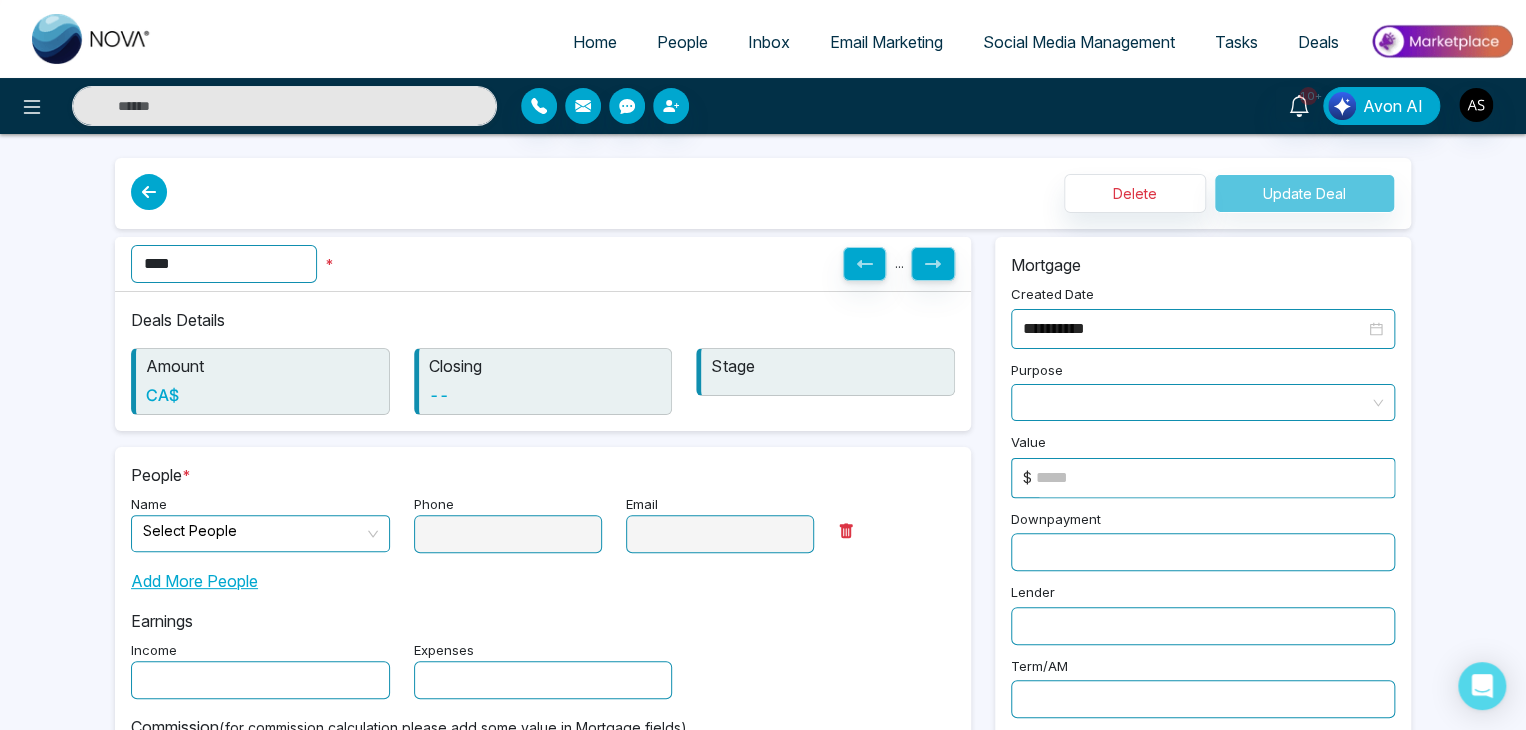 type on "**********" 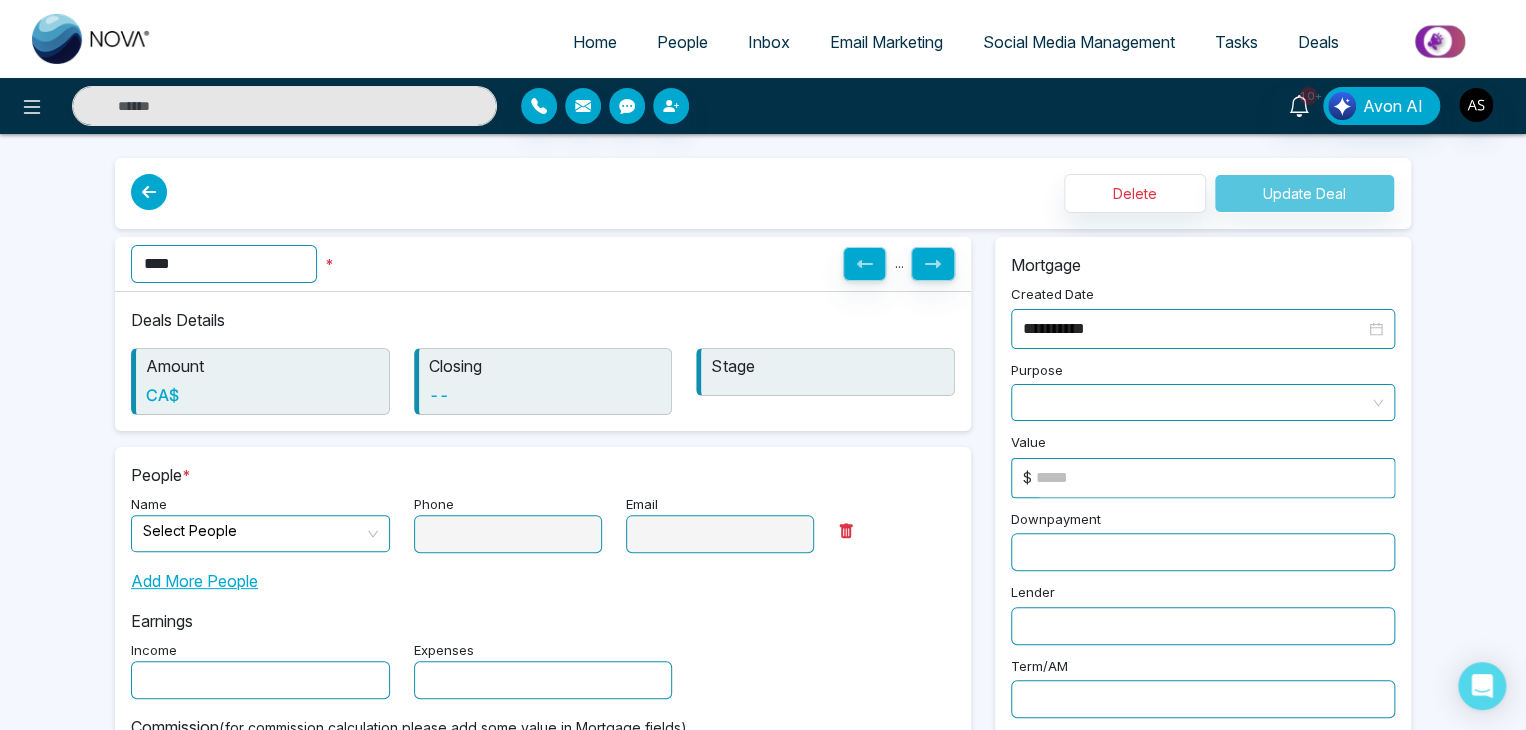 type on "**********" 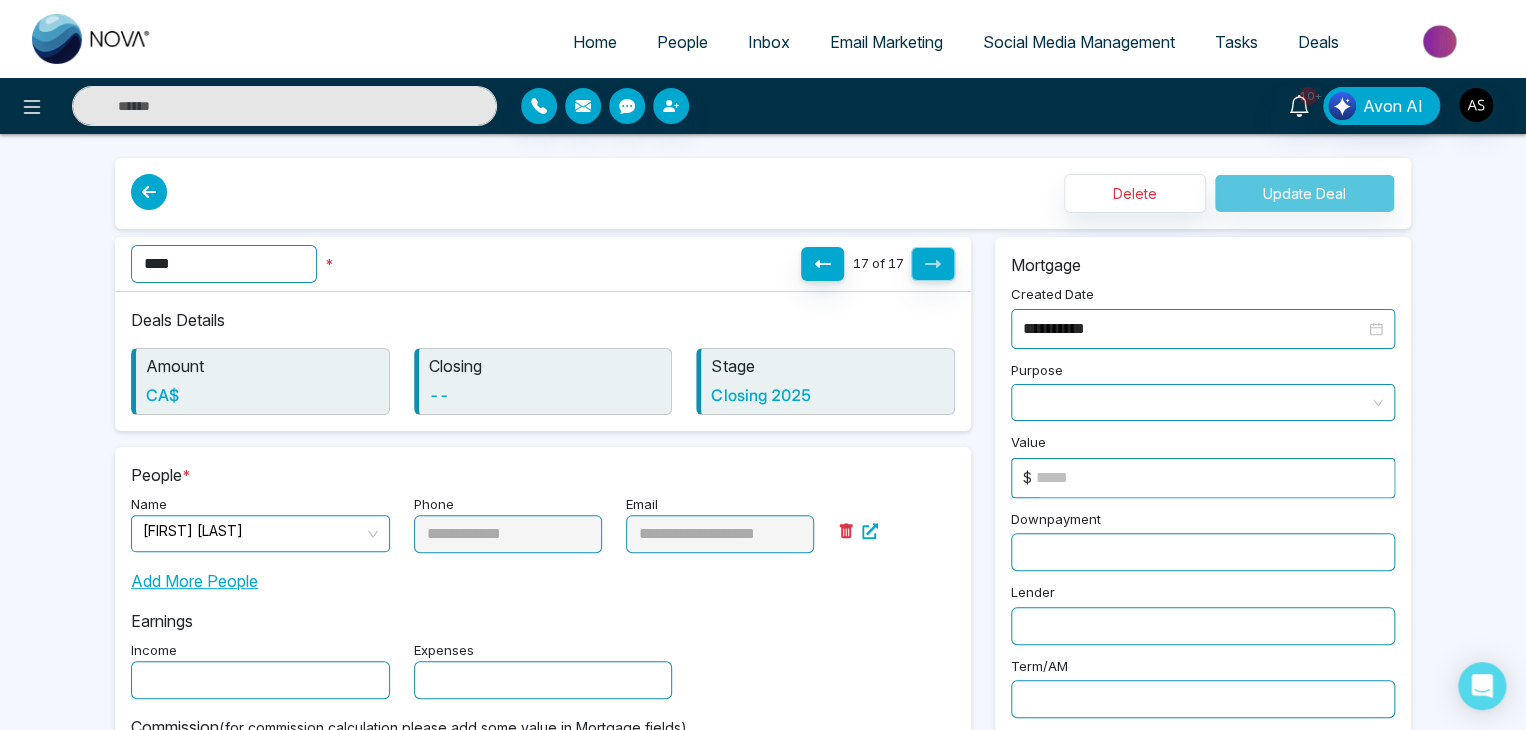 click at bounding box center (154, 193) 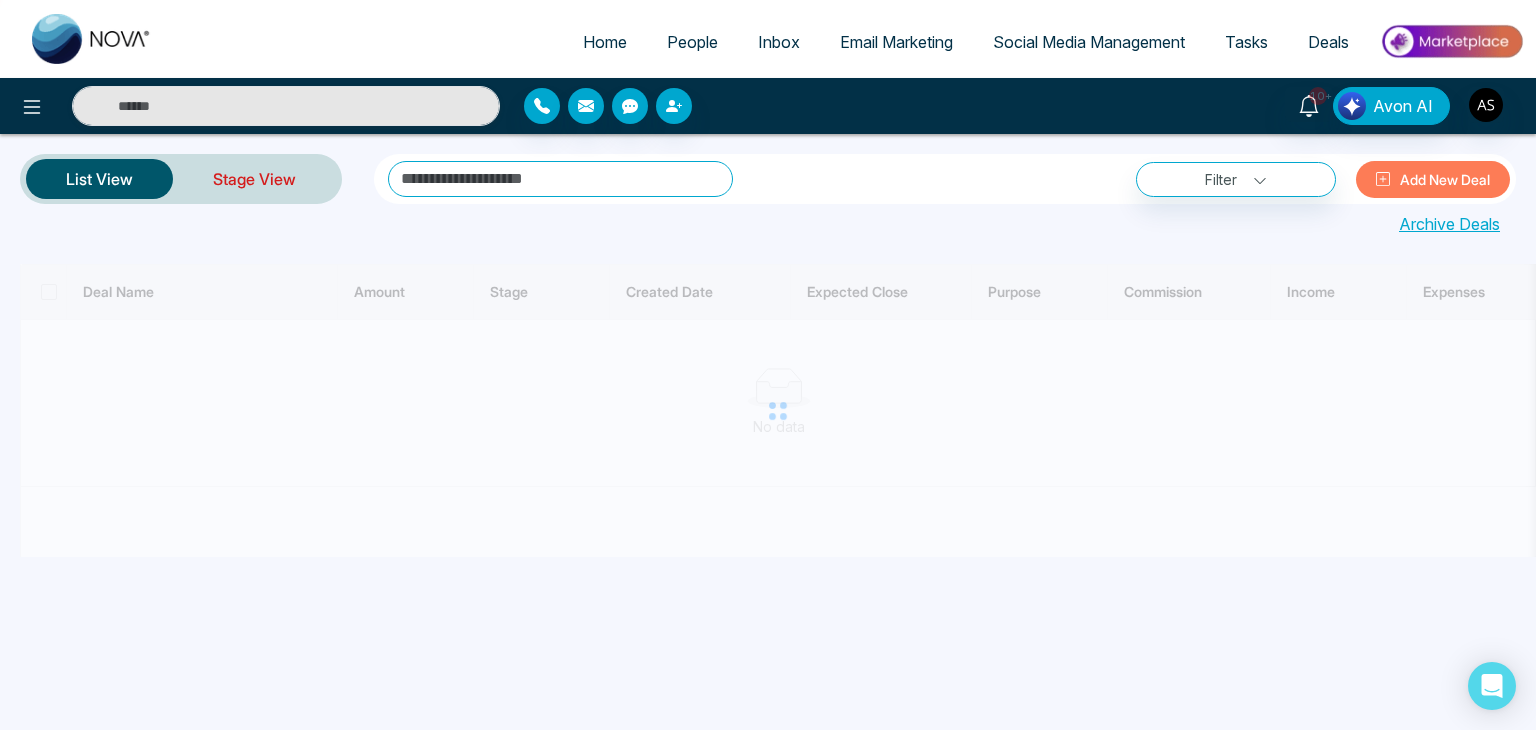click on "Stage View" at bounding box center [254, 179] 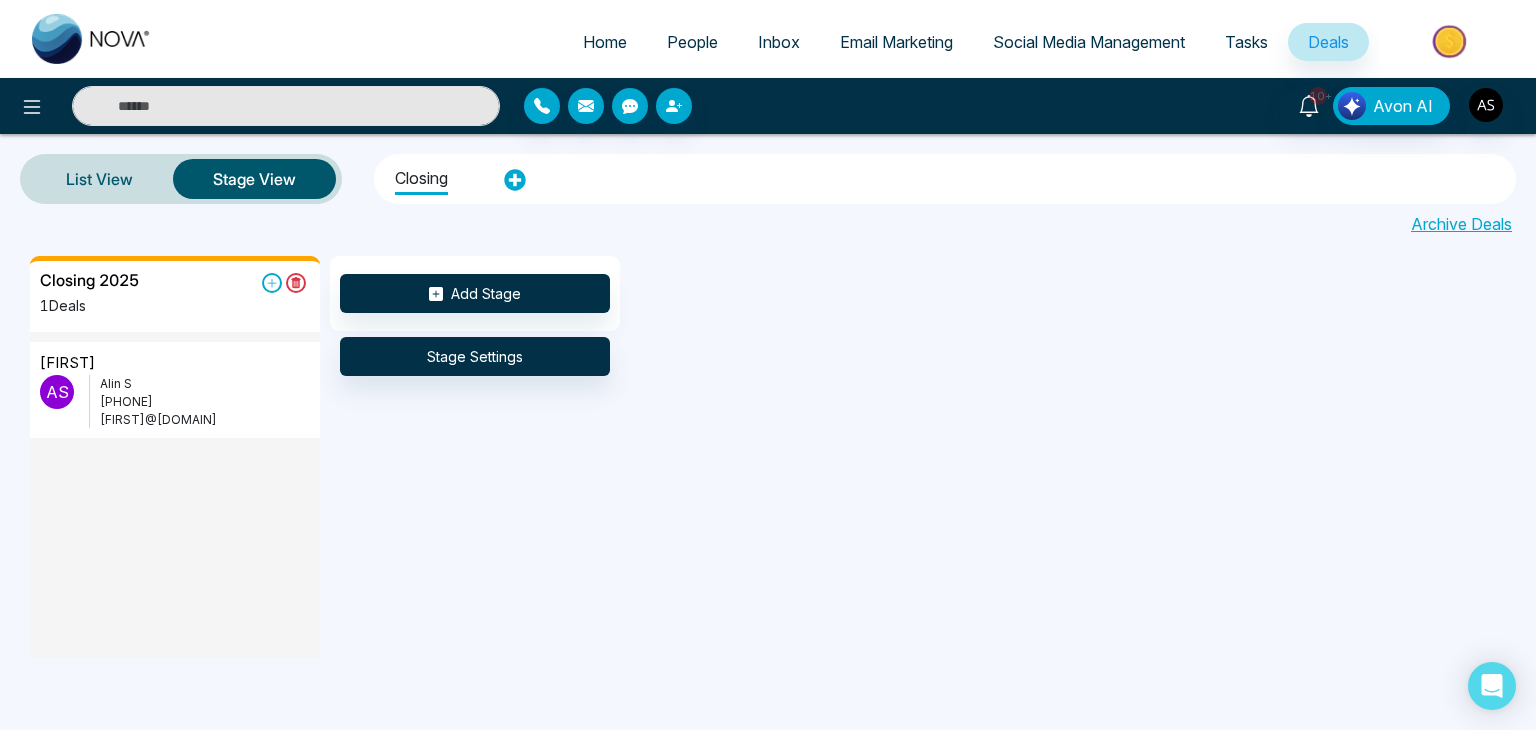 click on "Email Marketing" at bounding box center [896, 42] 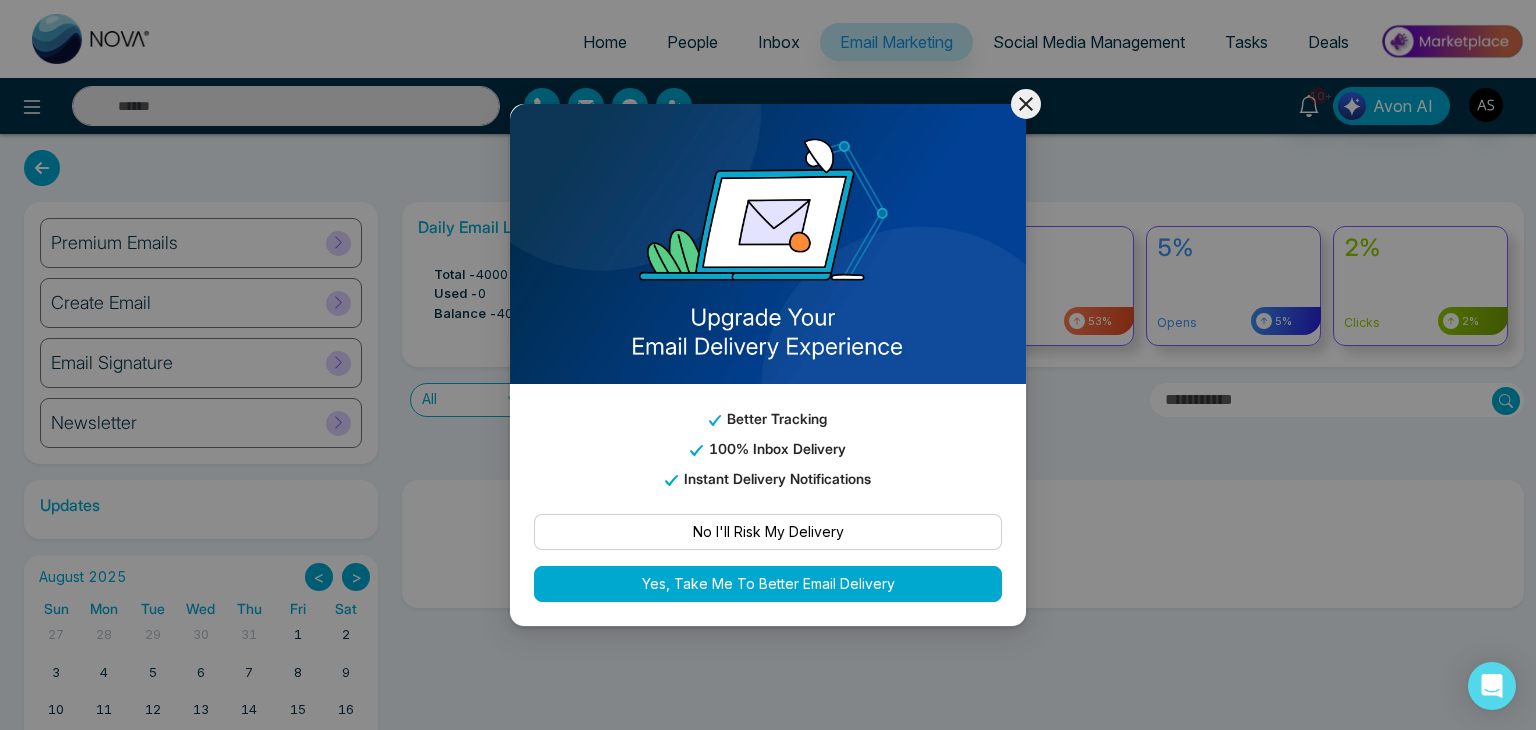 click 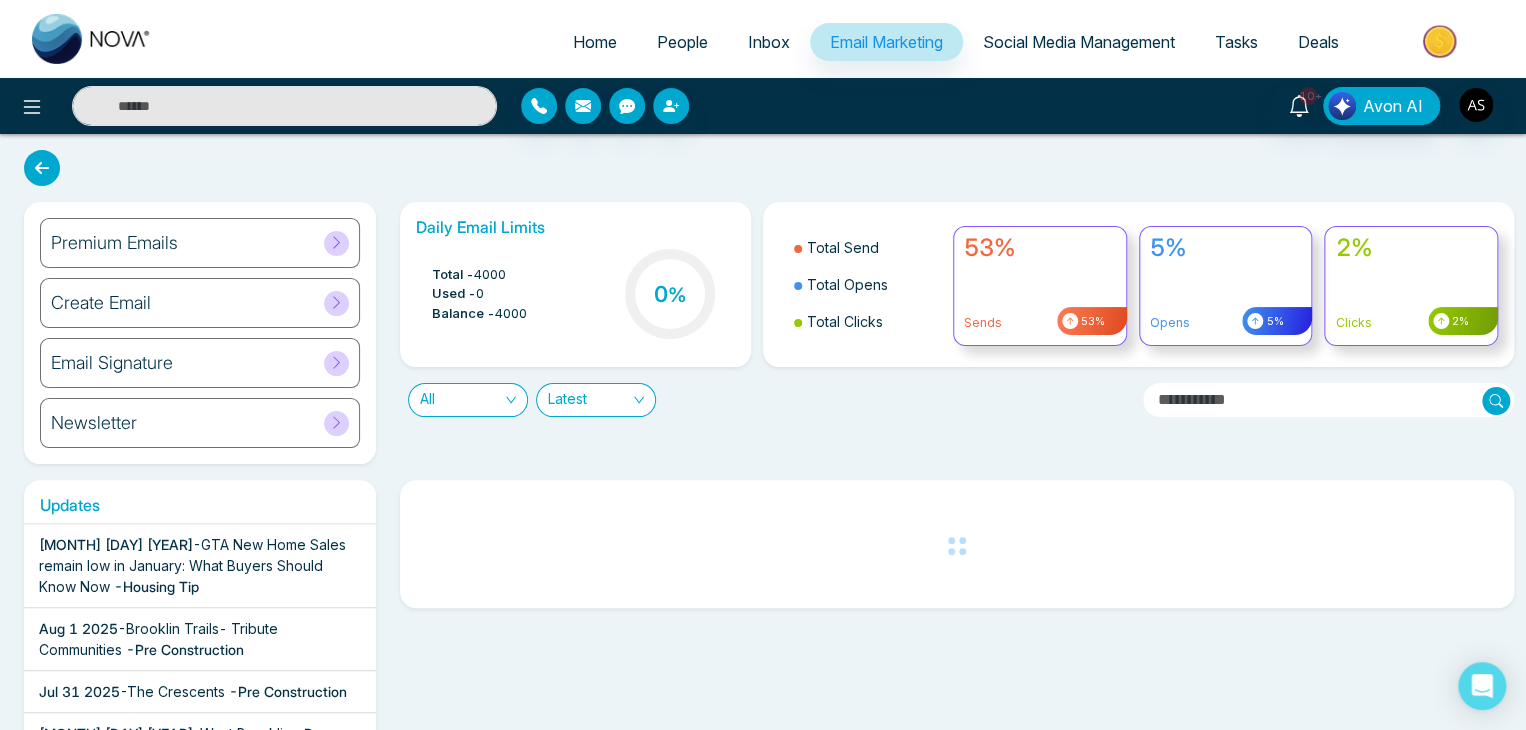 click on "Newsletter" at bounding box center [200, 423] 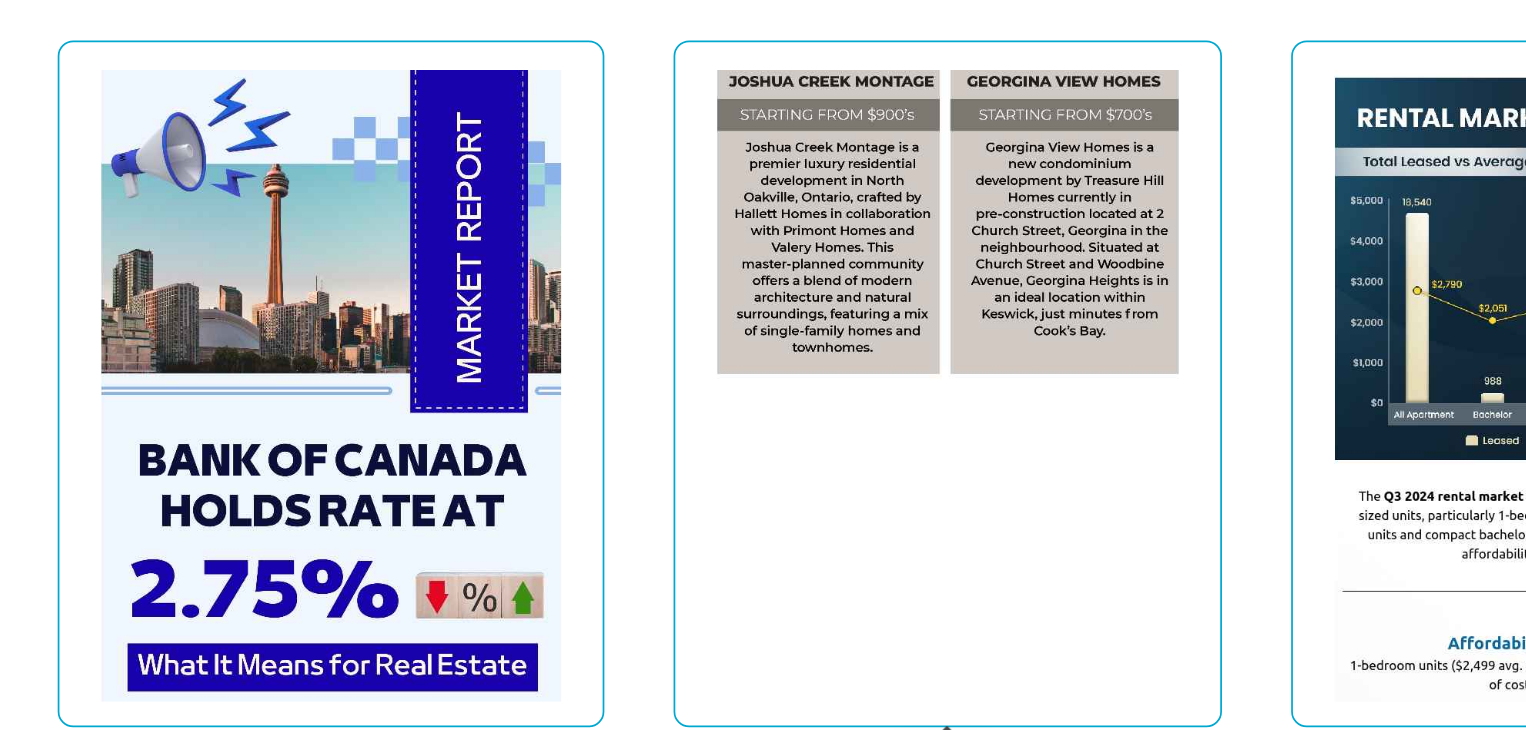 scroll, scrollTop: 18, scrollLeft: 0, axis: vertical 